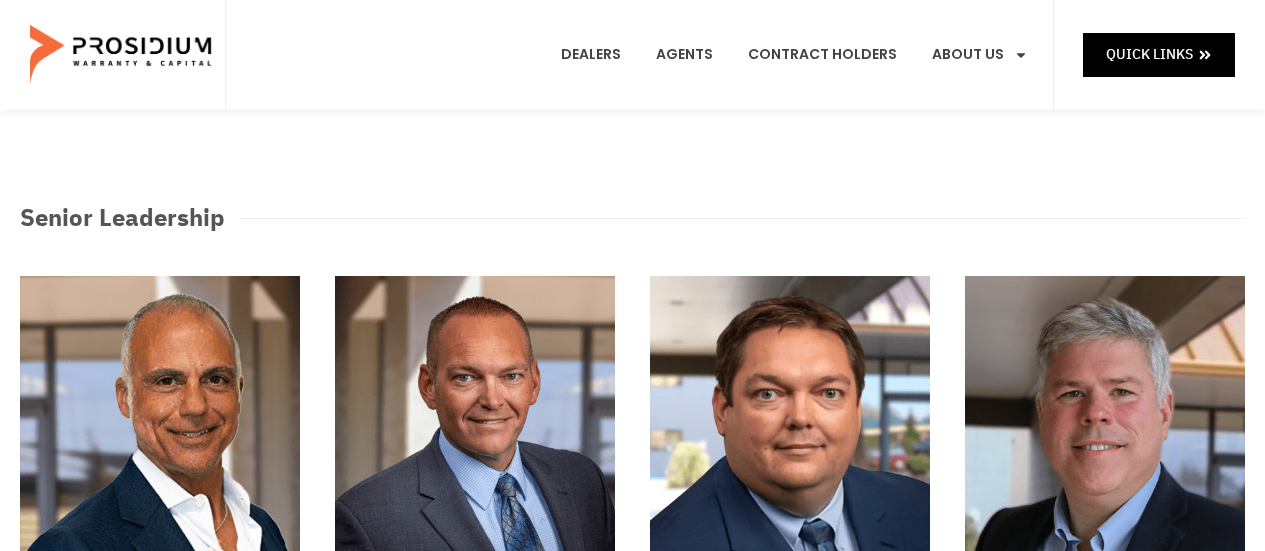 scroll, scrollTop: 0, scrollLeft: 0, axis: both 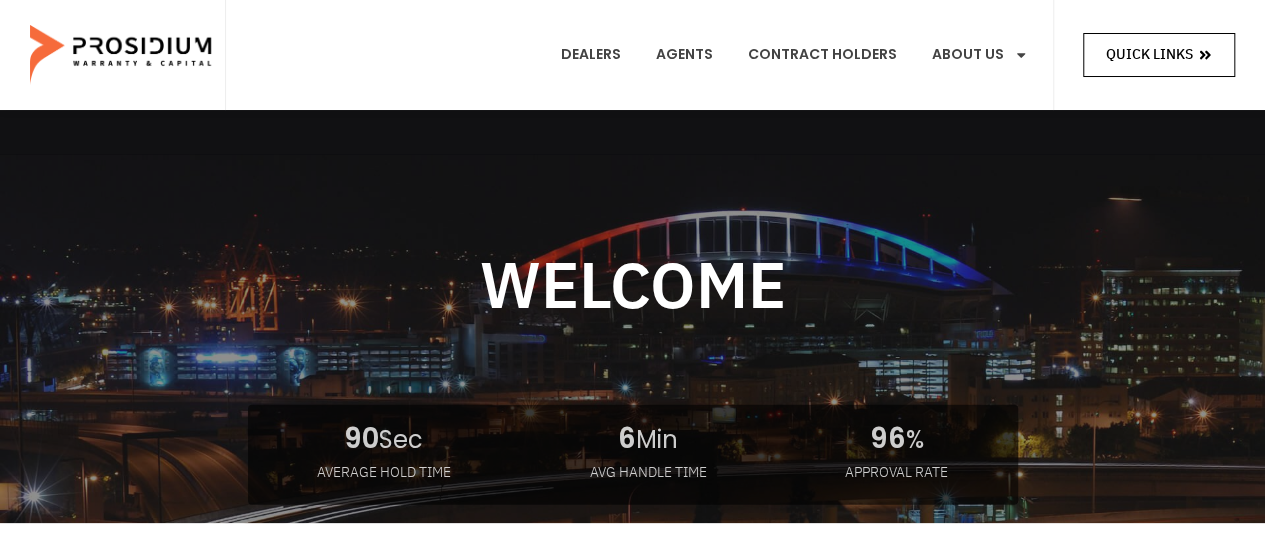 click on "Quick Links" at bounding box center [1149, 54] 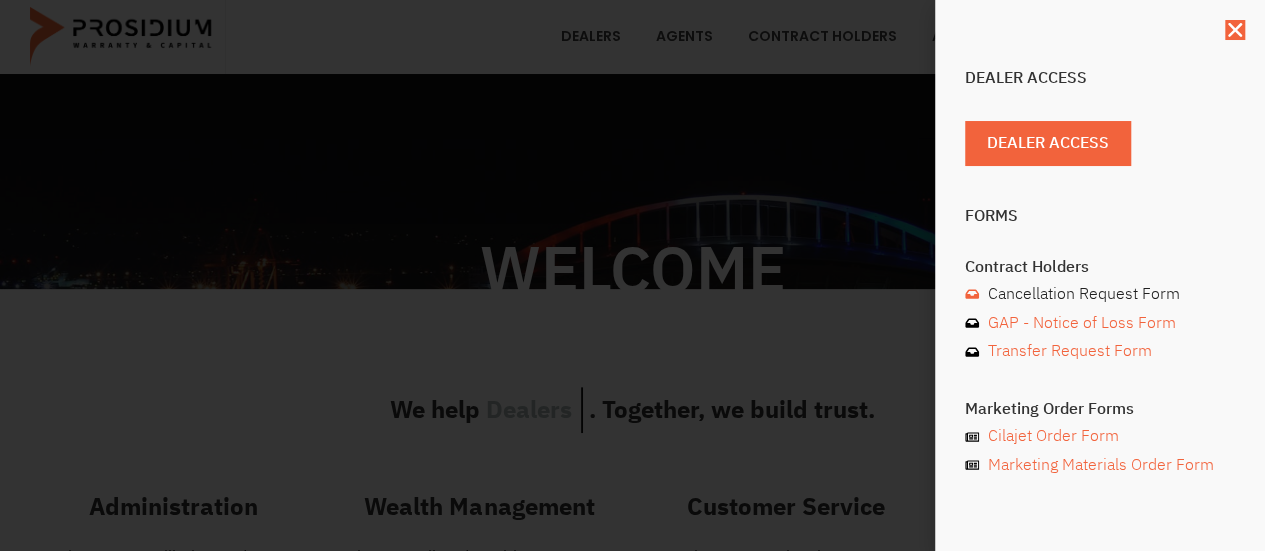 scroll, scrollTop: 0, scrollLeft: 0, axis: both 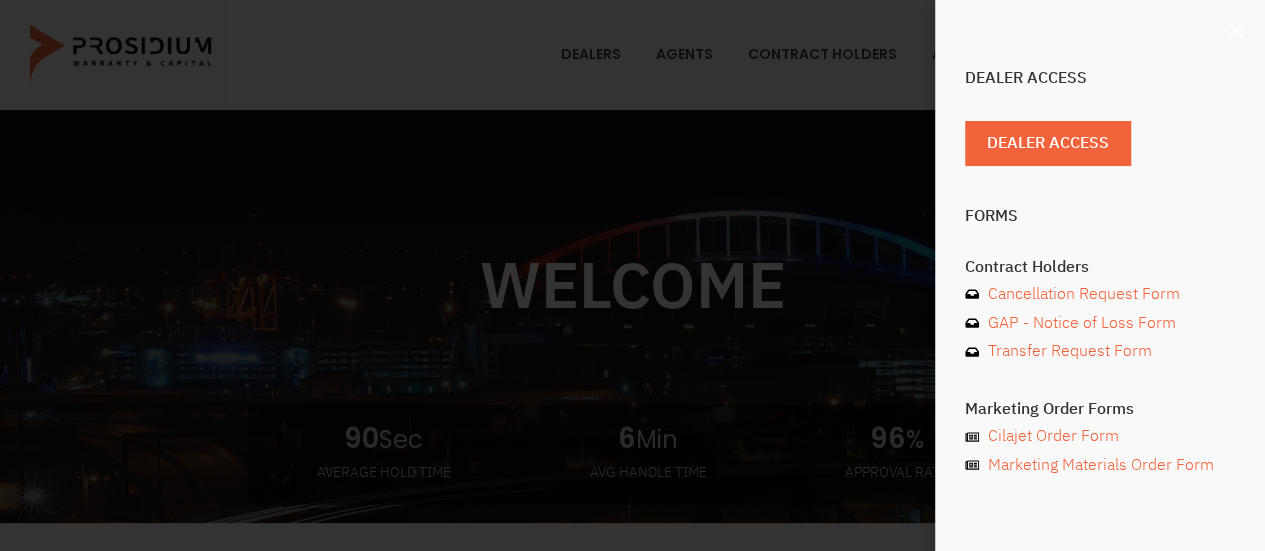 click 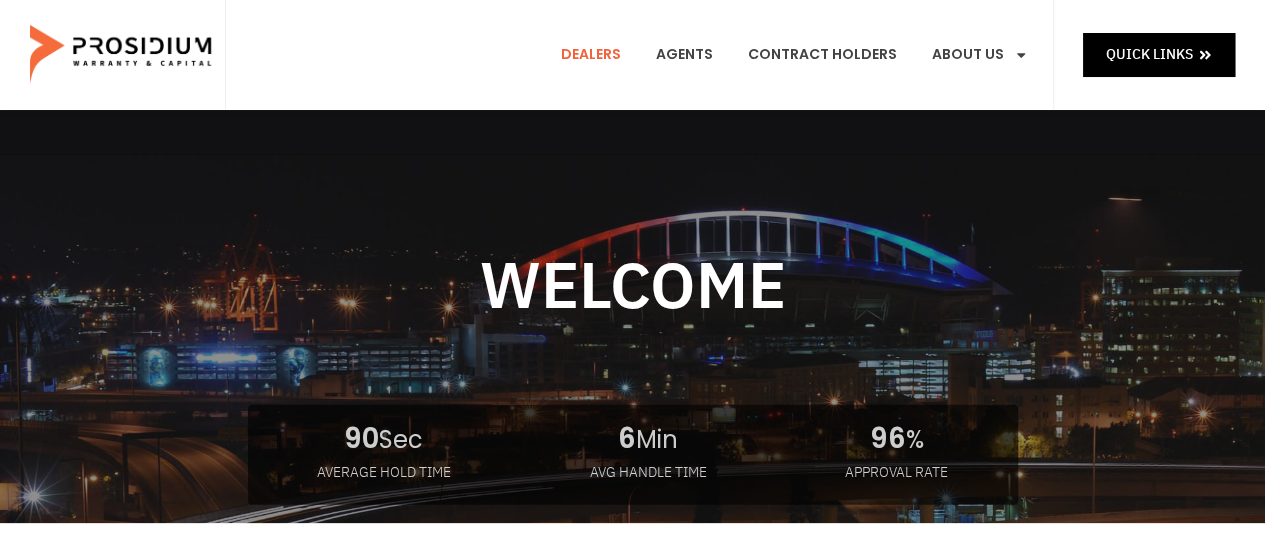 click on "Dealers" 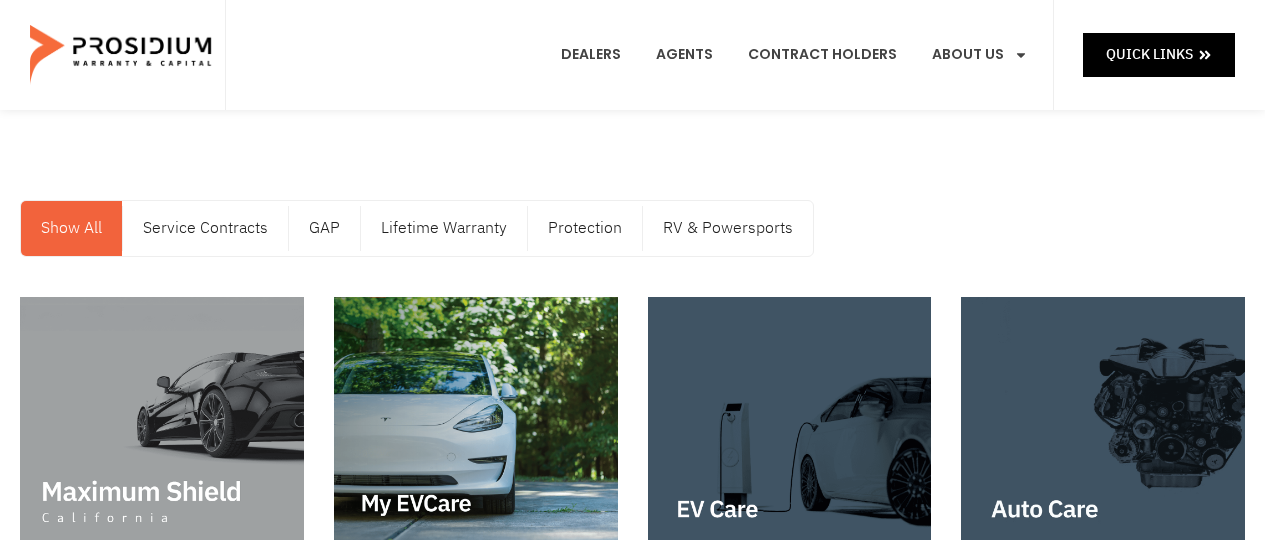 scroll, scrollTop: 0, scrollLeft: 0, axis: both 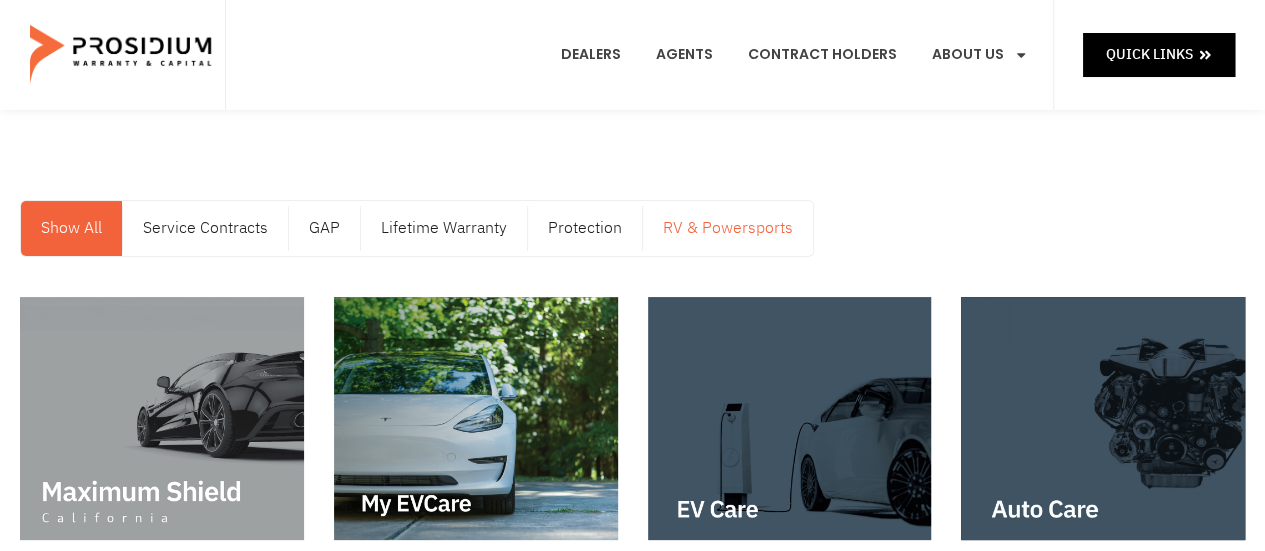 click on "RV & Powersports" 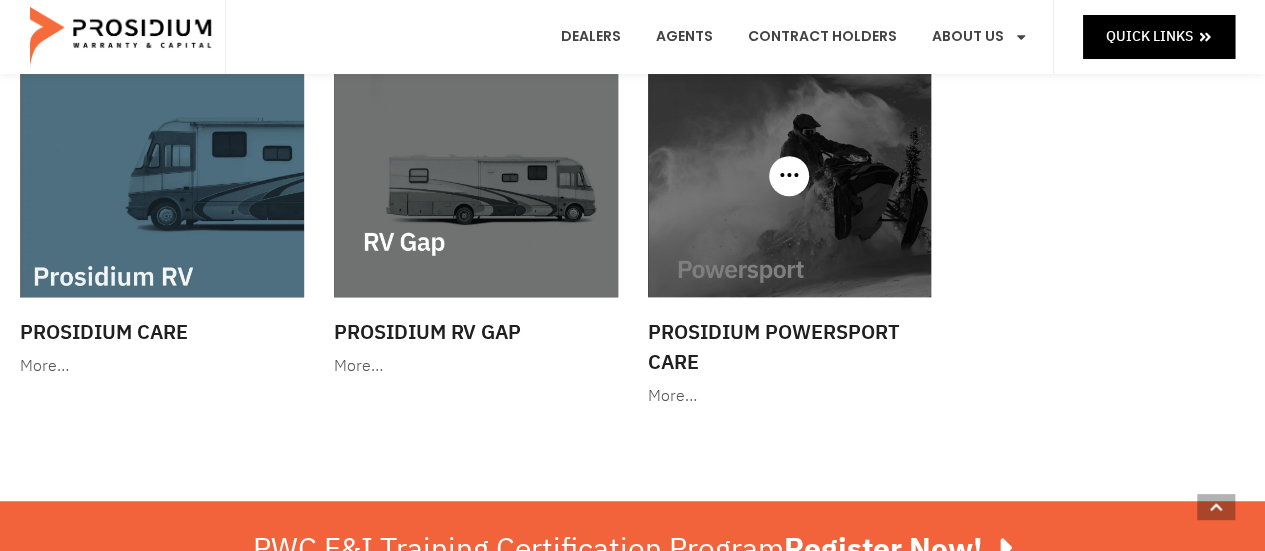 scroll, scrollTop: 600, scrollLeft: 0, axis: vertical 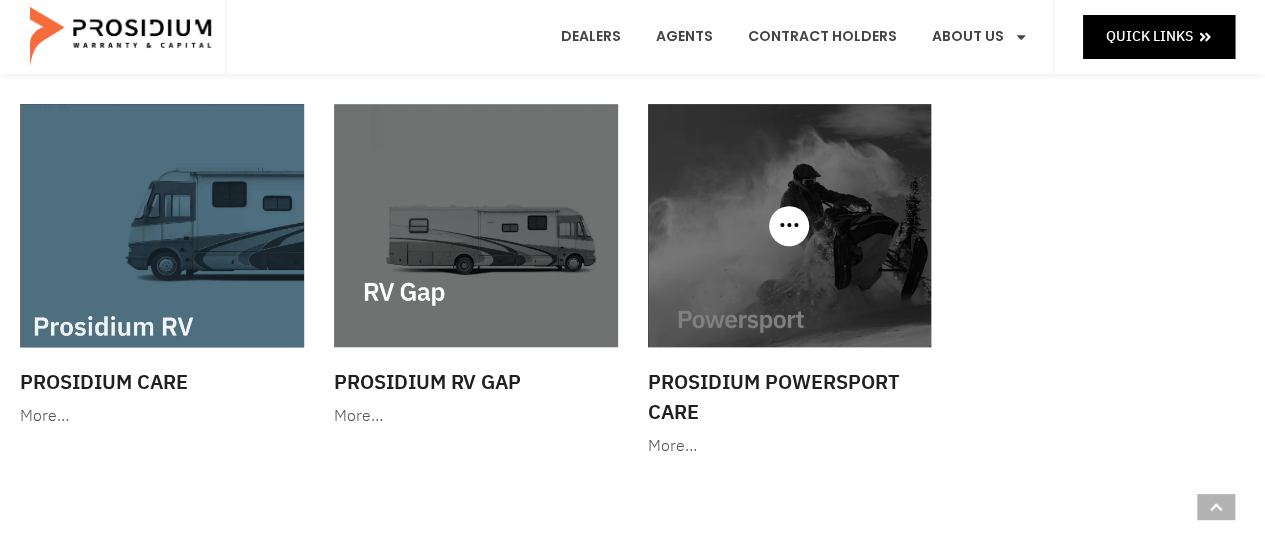 click 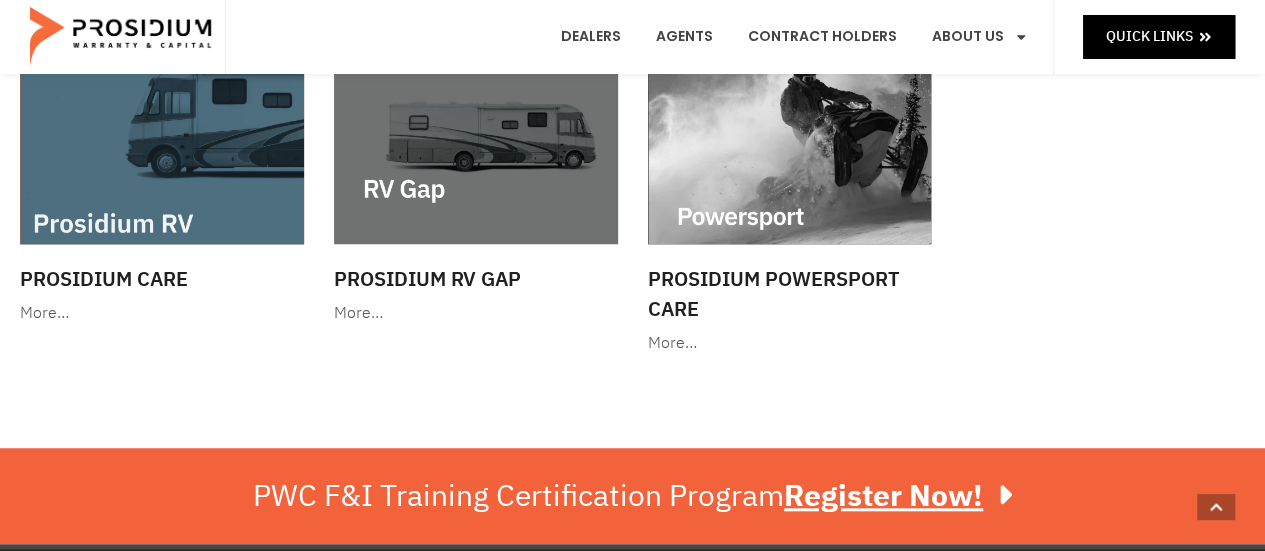 scroll, scrollTop: 797, scrollLeft: 0, axis: vertical 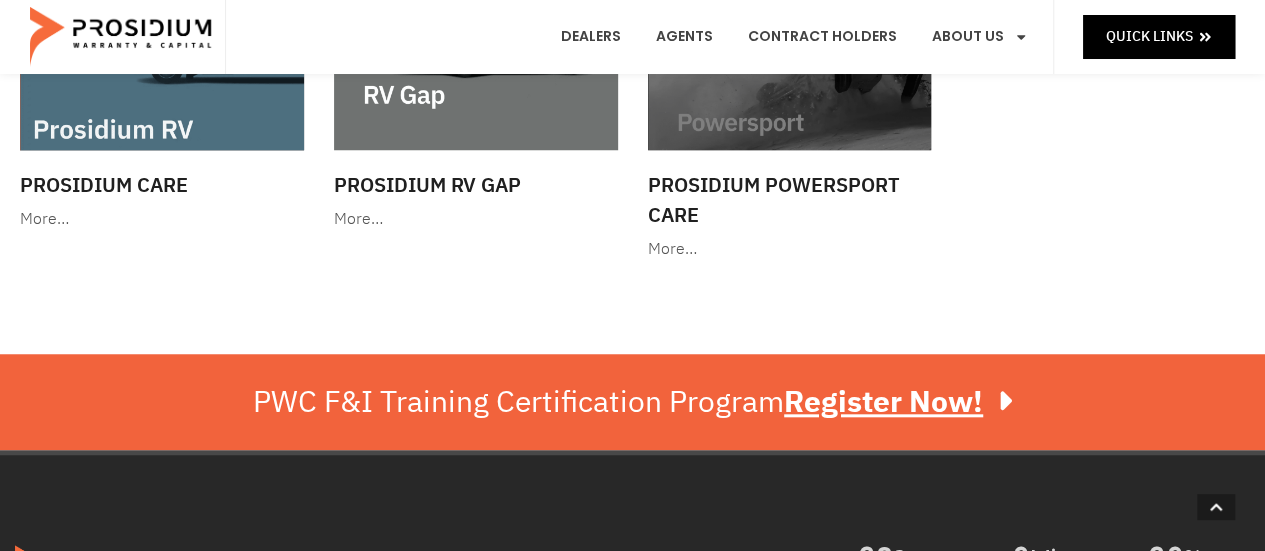 click on "More…" 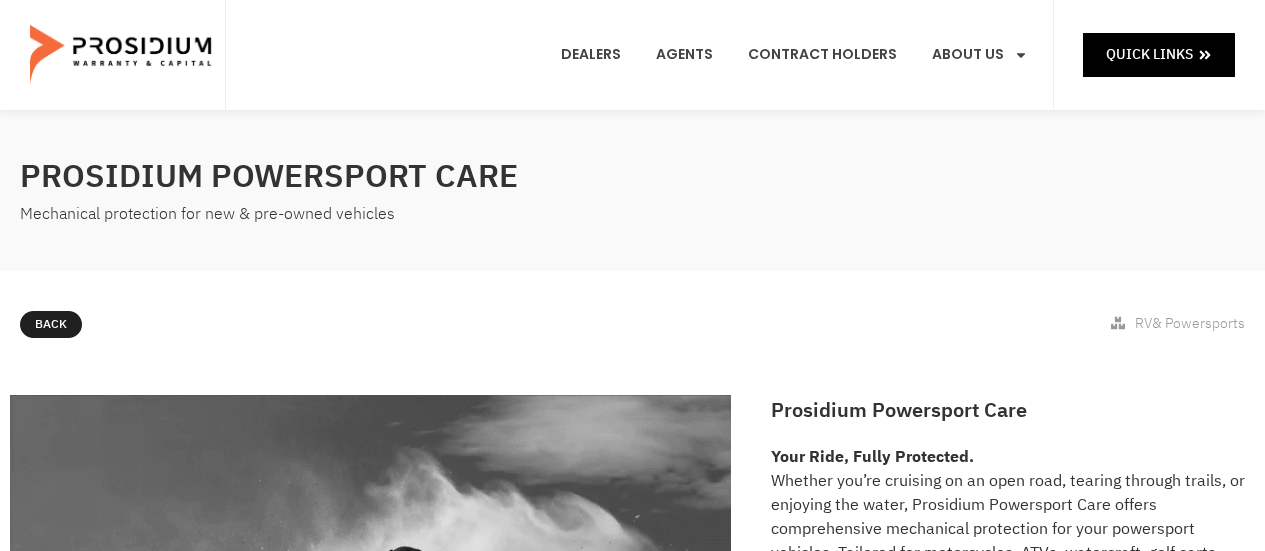 scroll, scrollTop: 0, scrollLeft: 0, axis: both 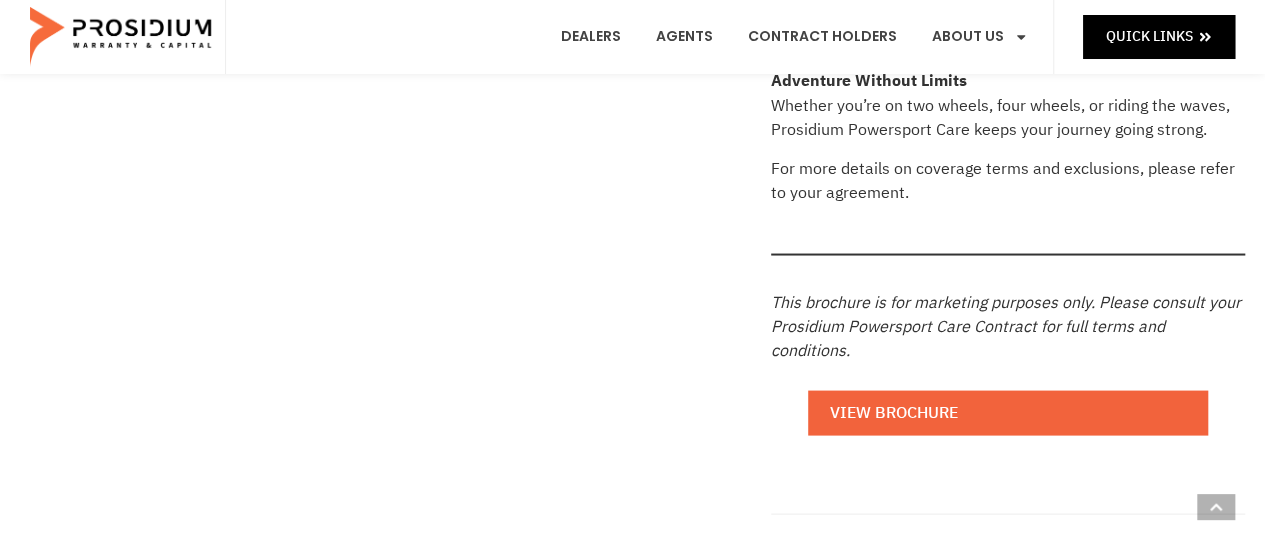 click on "View Brochure" at bounding box center (1008, 412) 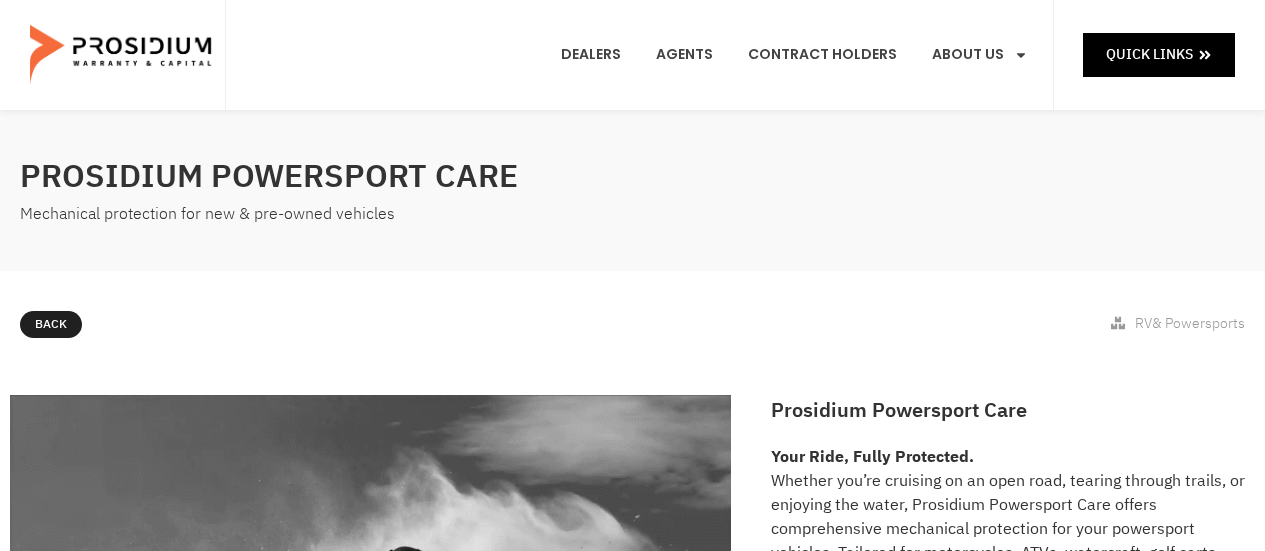 scroll, scrollTop: 0, scrollLeft: 0, axis: both 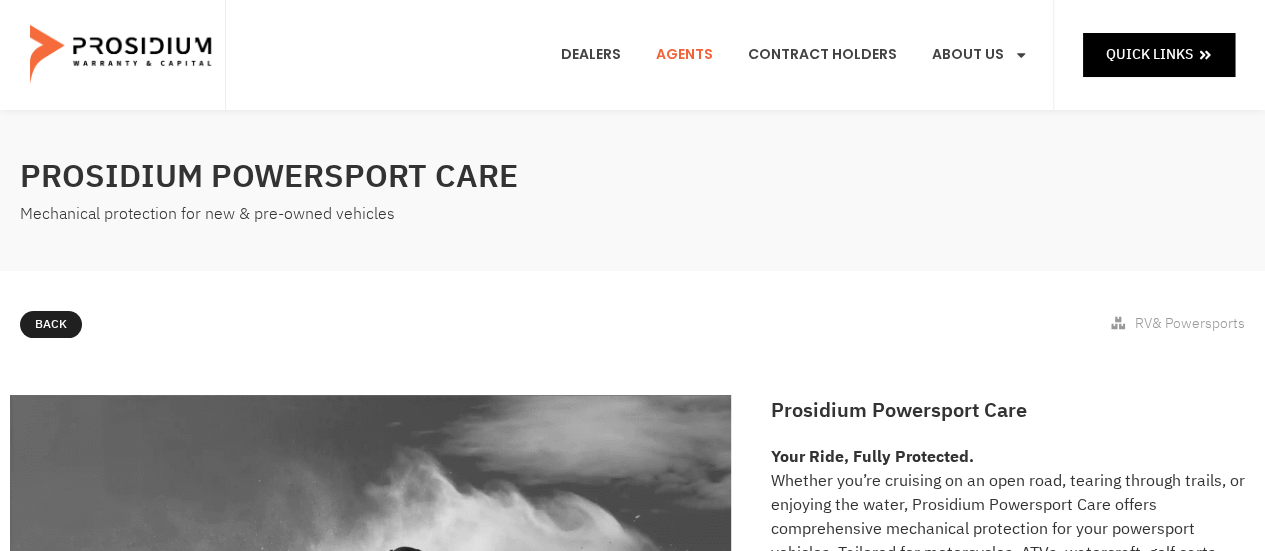 click on "Agents" 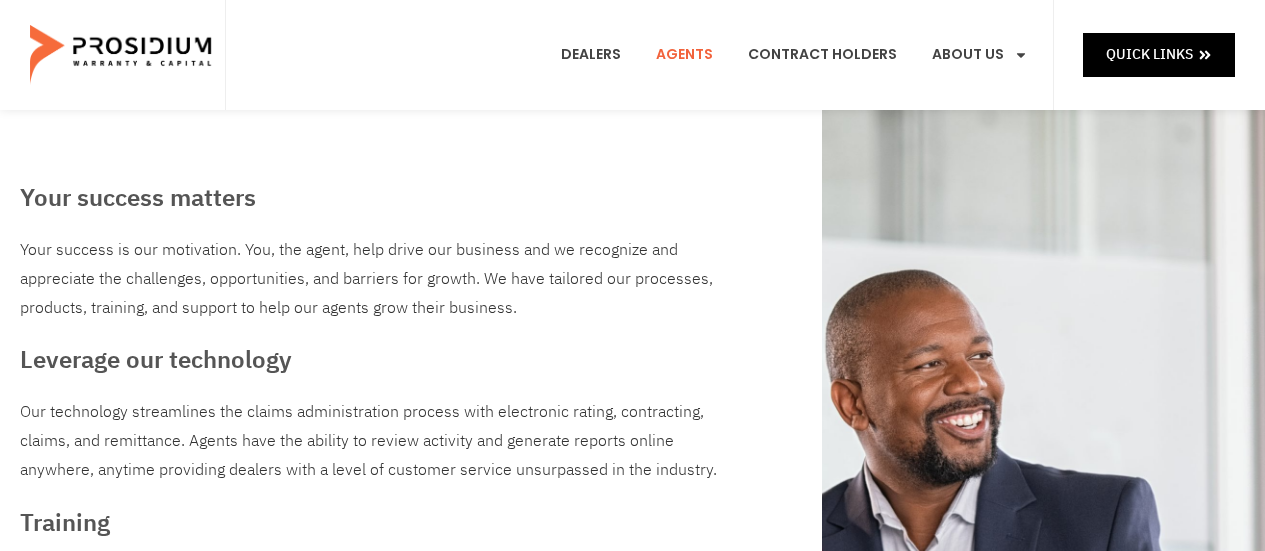 scroll, scrollTop: 0, scrollLeft: 0, axis: both 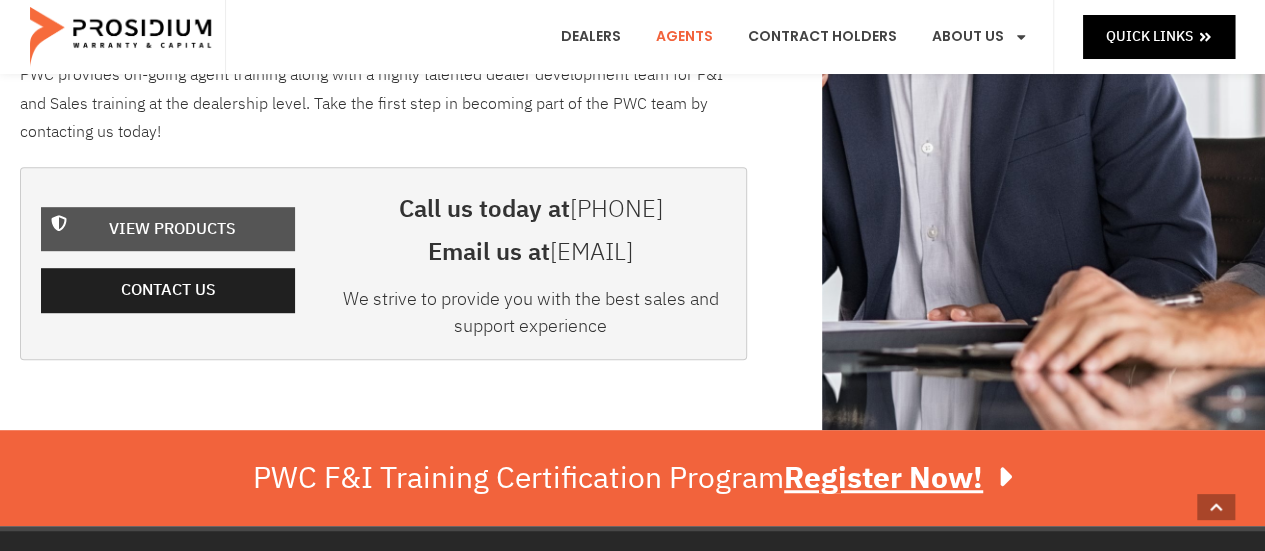 click on "View Products" at bounding box center (172, 229) 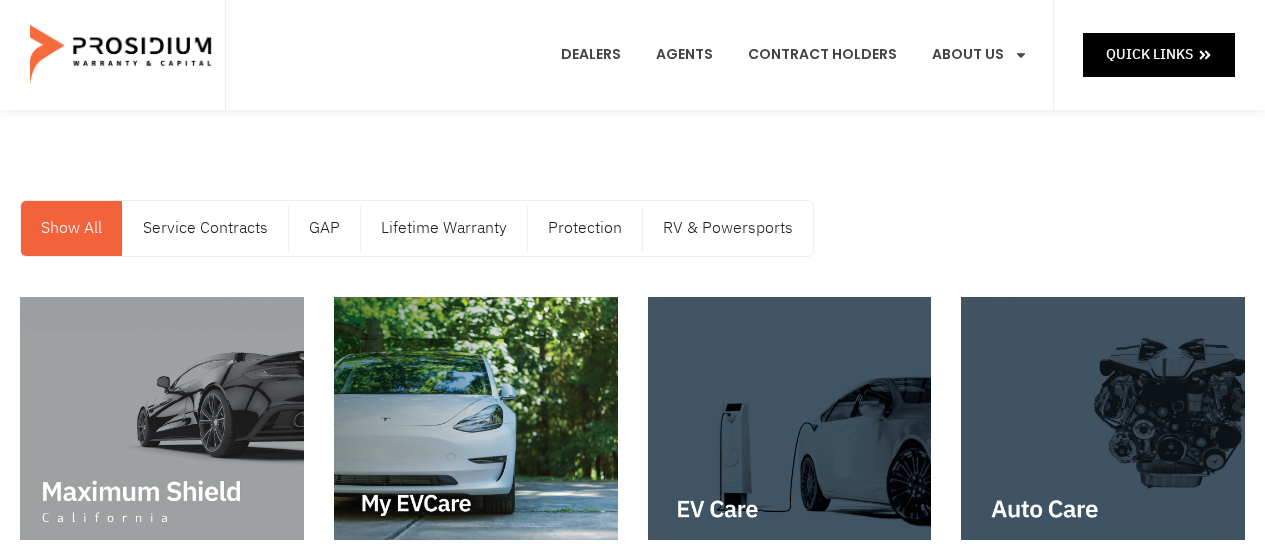 scroll, scrollTop: 0, scrollLeft: 0, axis: both 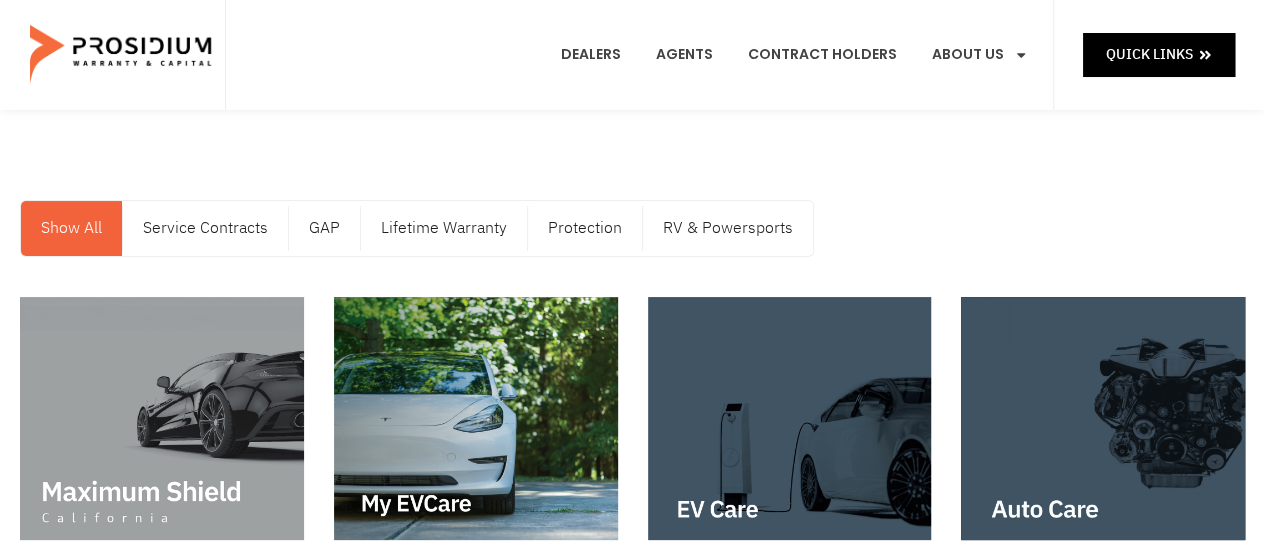 click on "Show All" 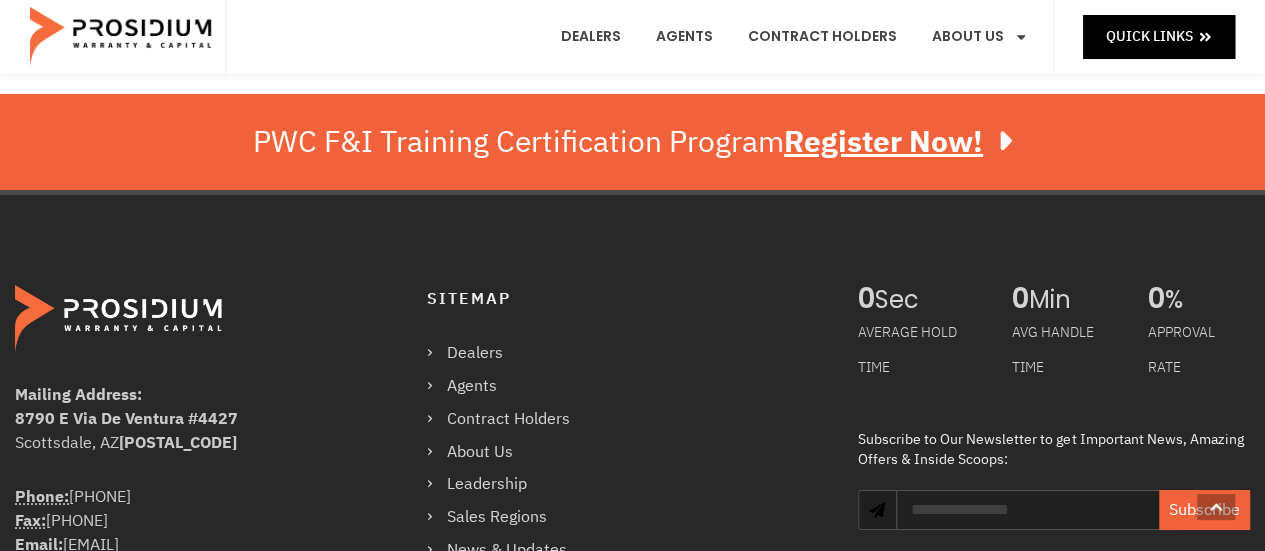 scroll, scrollTop: 3500, scrollLeft: 0, axis: vertical 